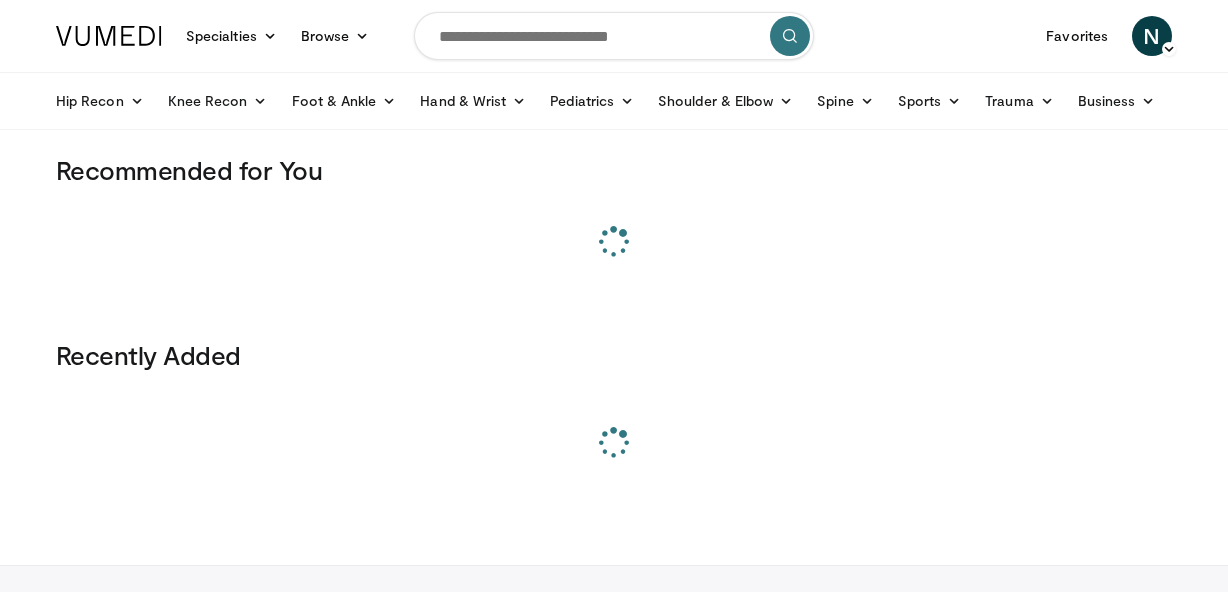 scroll, scrollTop: 0, scrollLeft: 0, axis: both 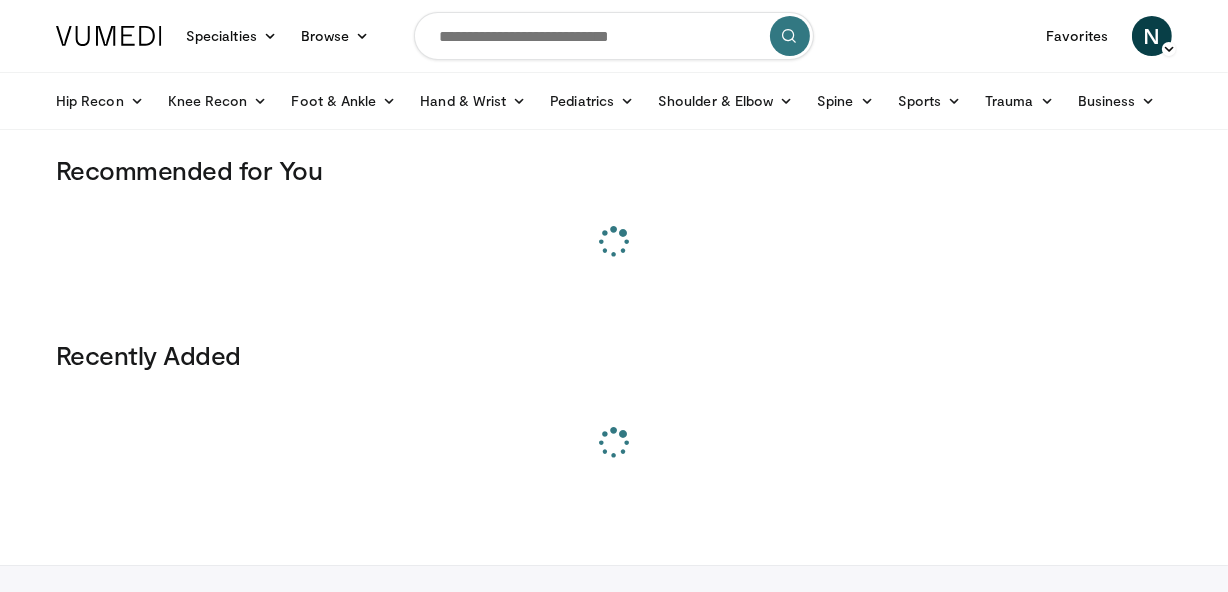 click at bounding box center [614, 36] 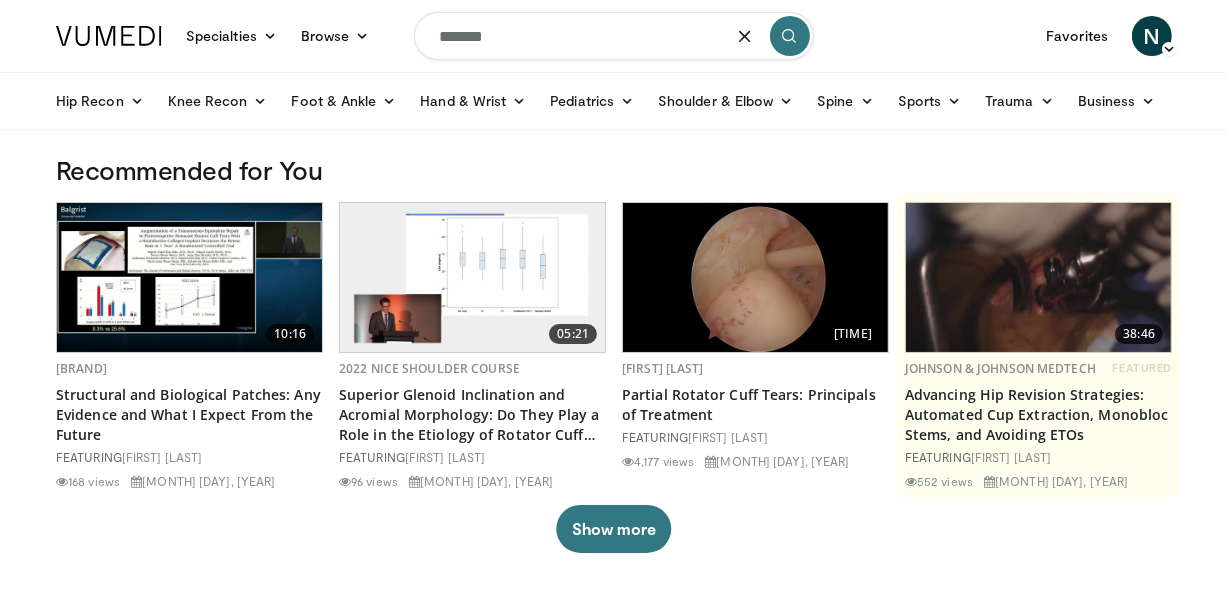 click on "*******" at bounding box center (614, 36) 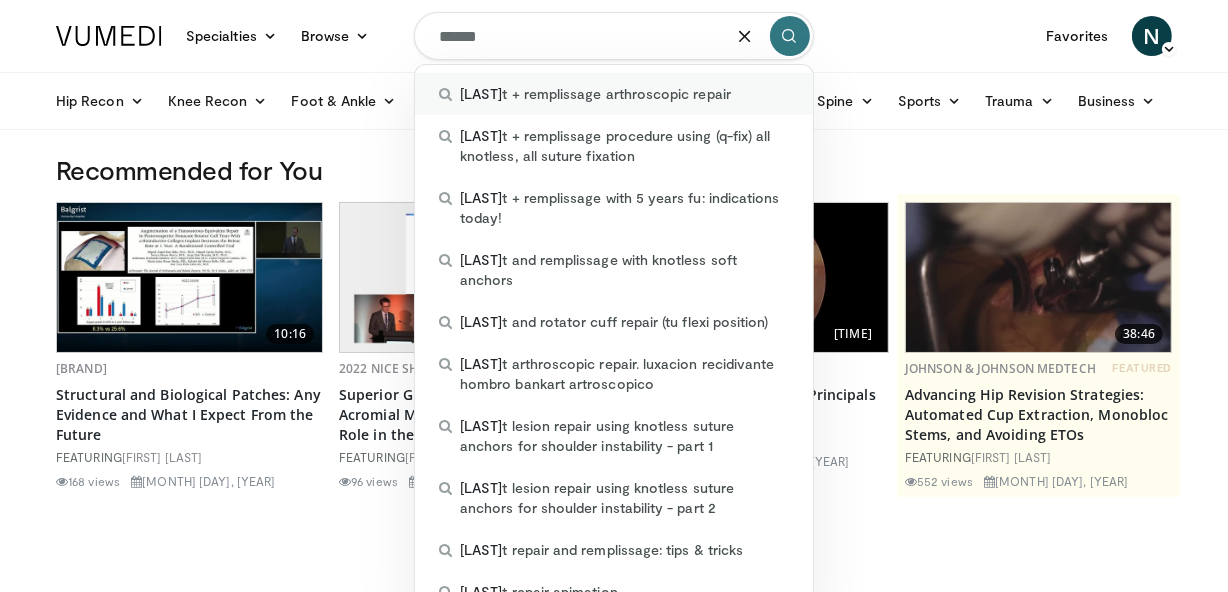 type on "******" 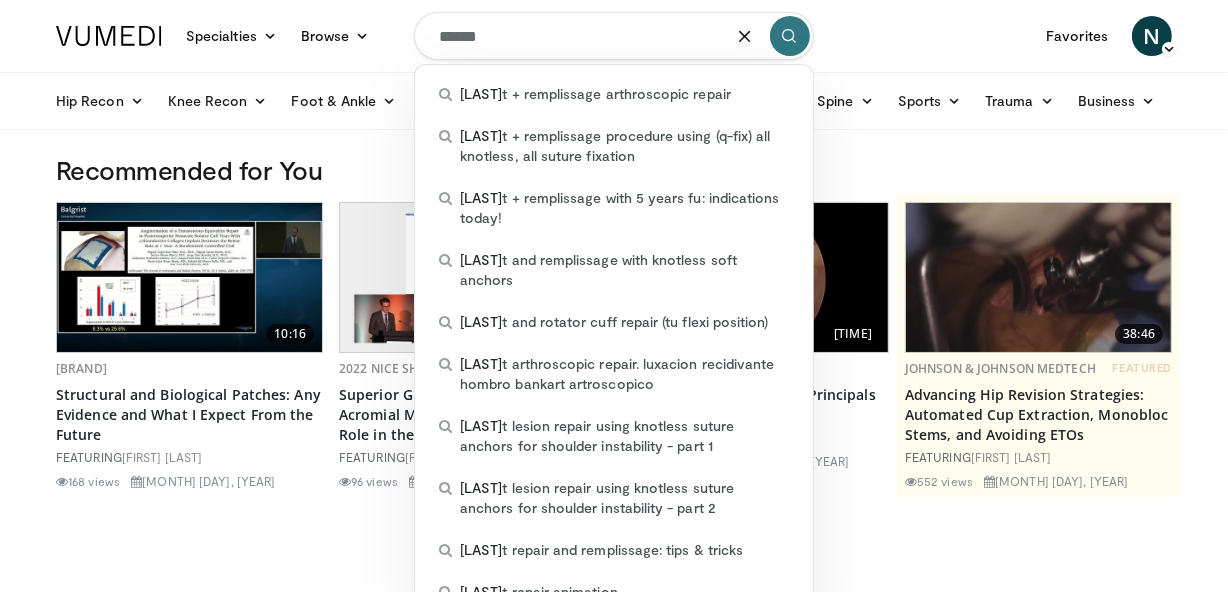 drag, startPoint x: 609, startPoint y: 81, endPoint x: 638, endPoint y: 78, distance: 29.15476 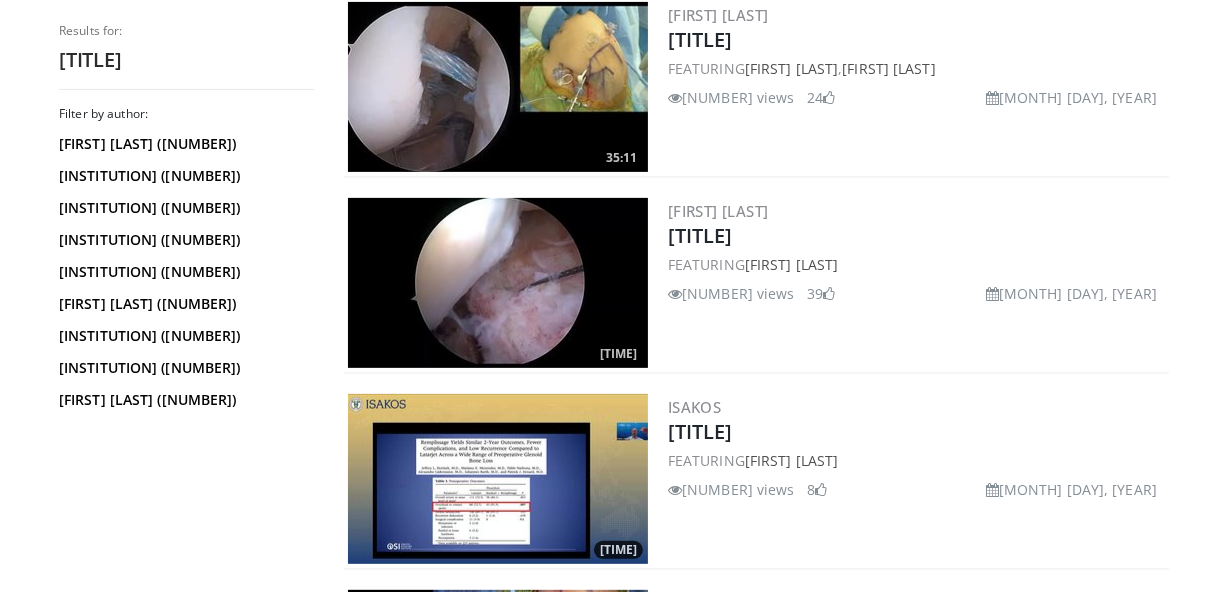 scroll, scrollTop: 636, scrollLeft: 0, axis: vertical 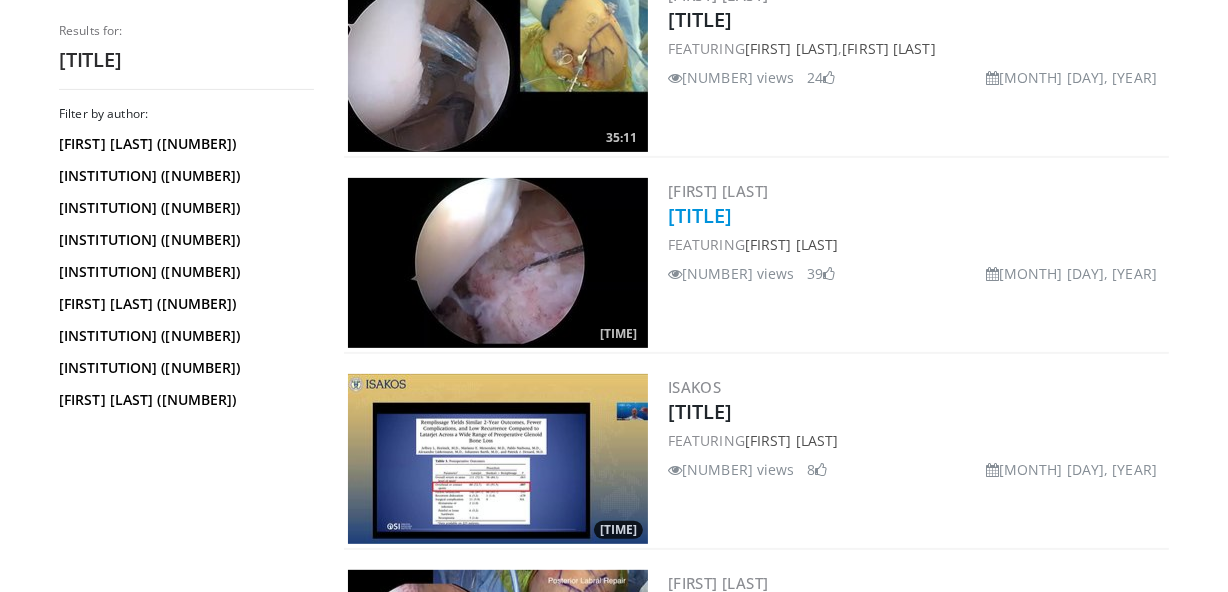 click on "[TITLE]" at bounding box center (700, 215) 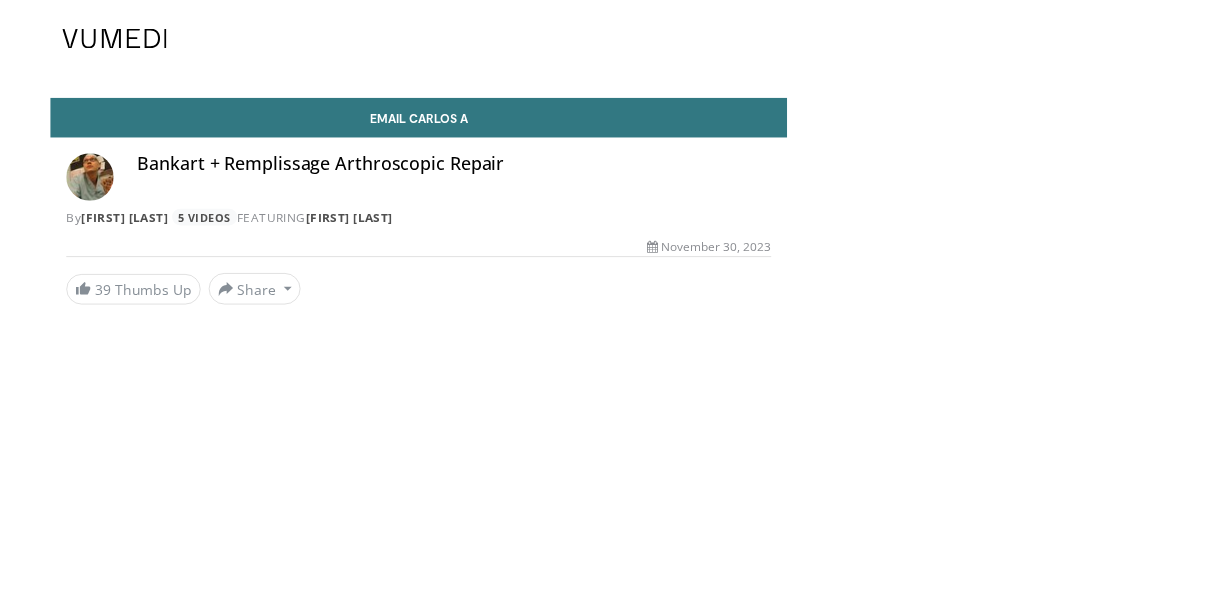 scroll, scrollTop: 0, scrollLeft: 0, axis: both 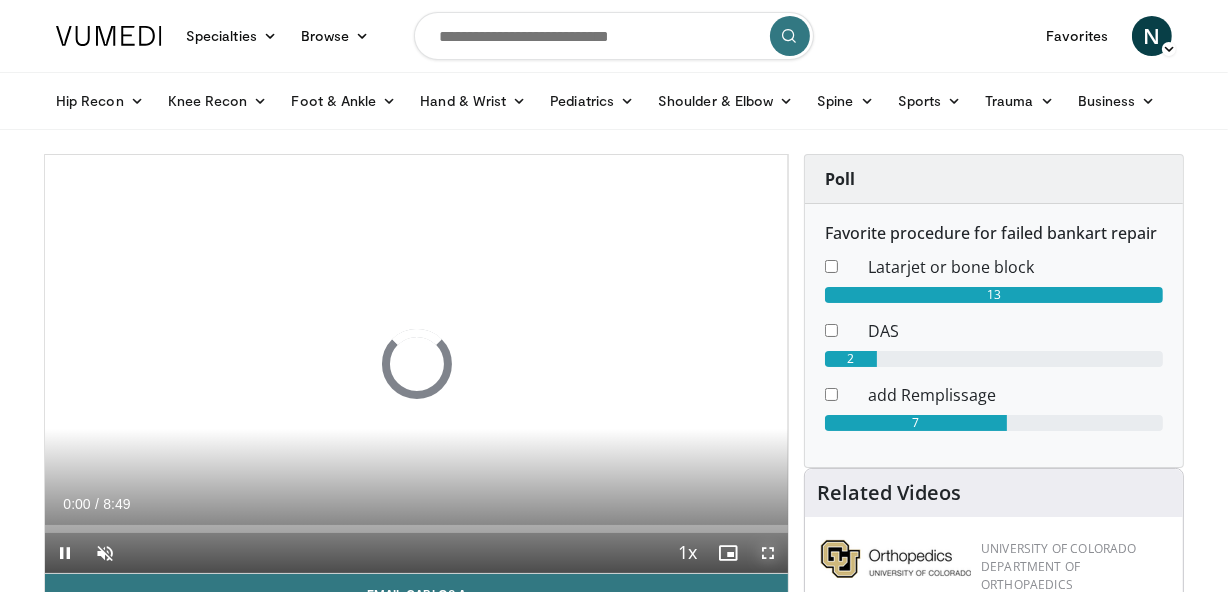 click at bounding box center (768, 553) 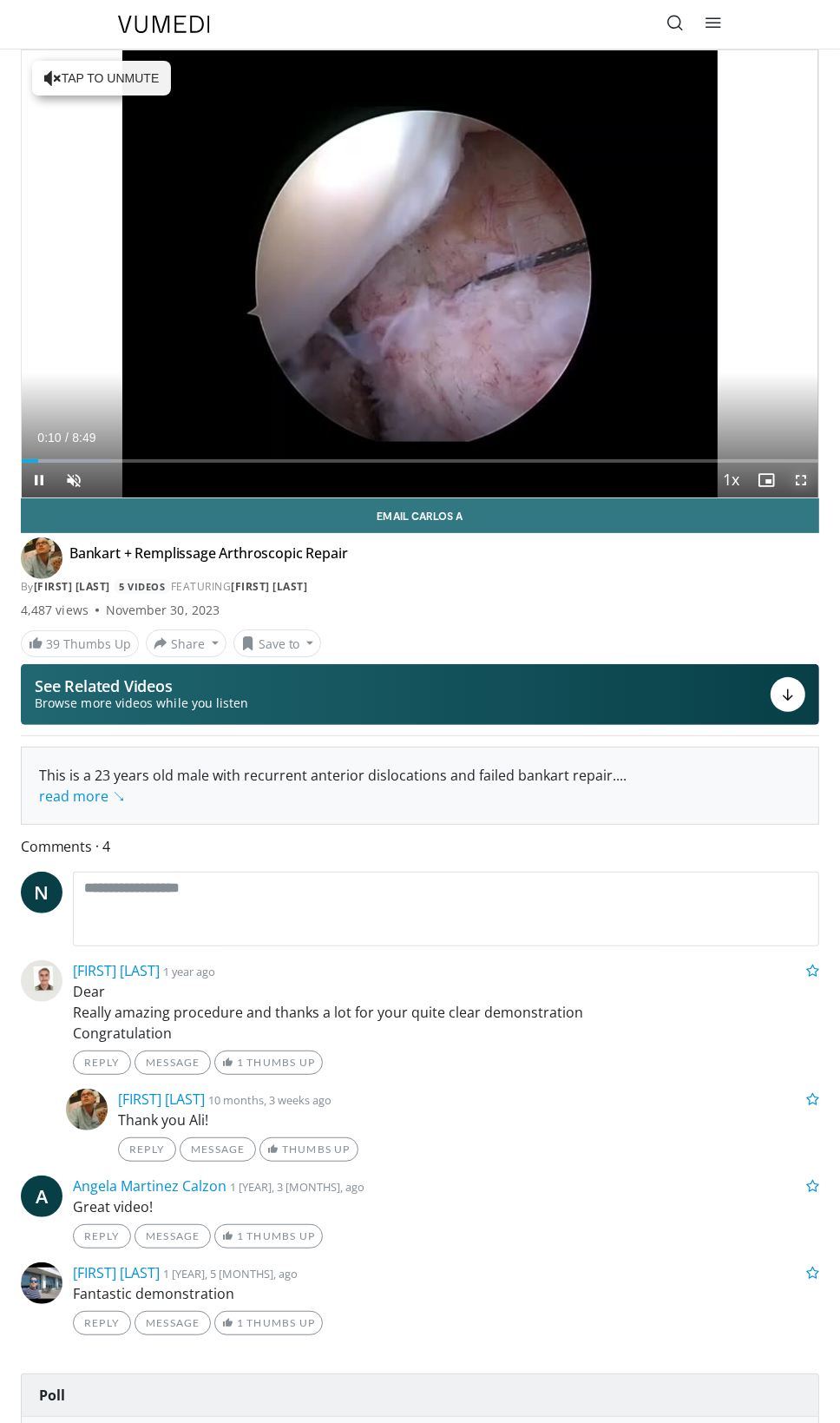 click at bounding box center (801, 480) 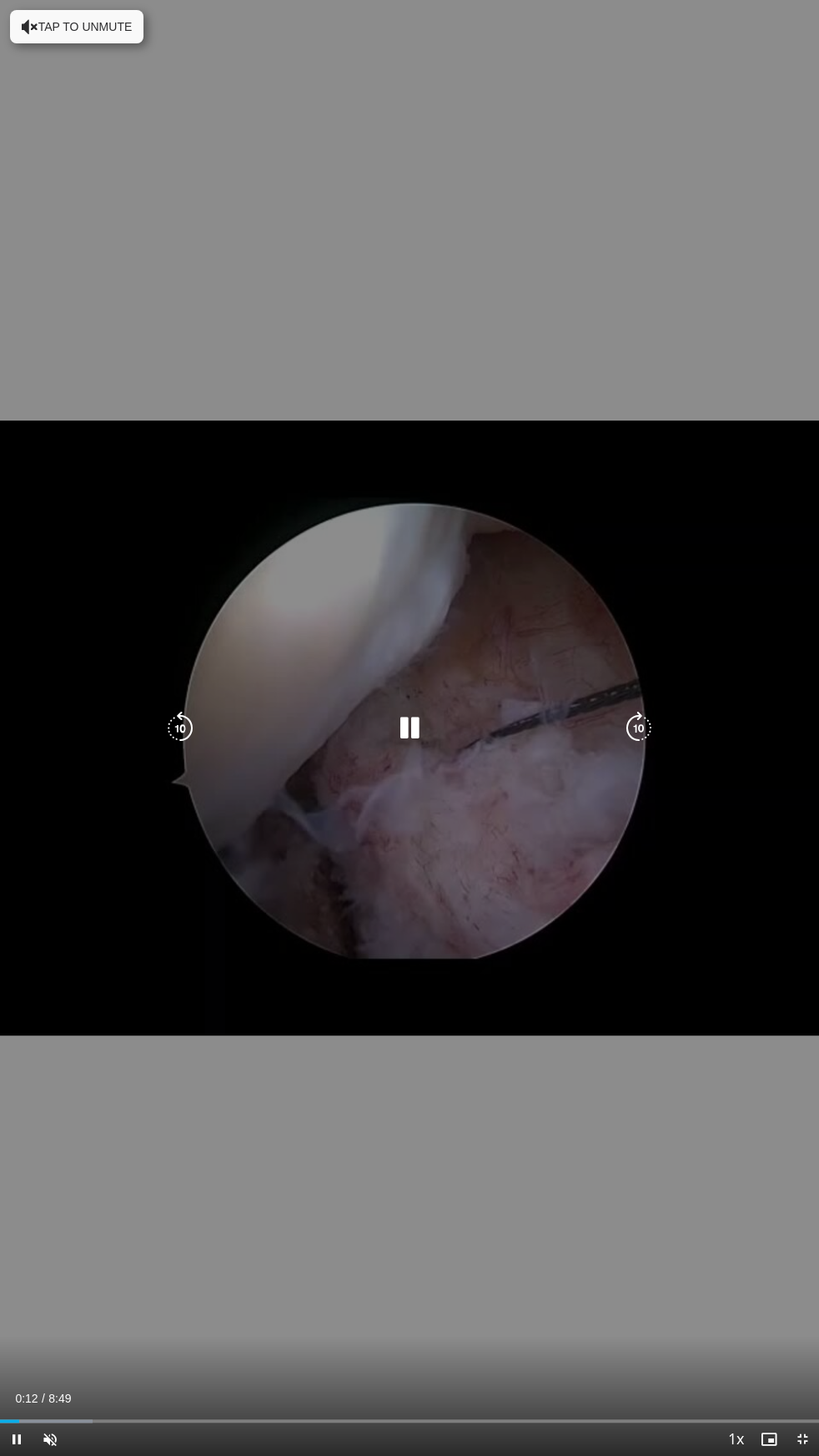 click at bounding box center [639, 728] 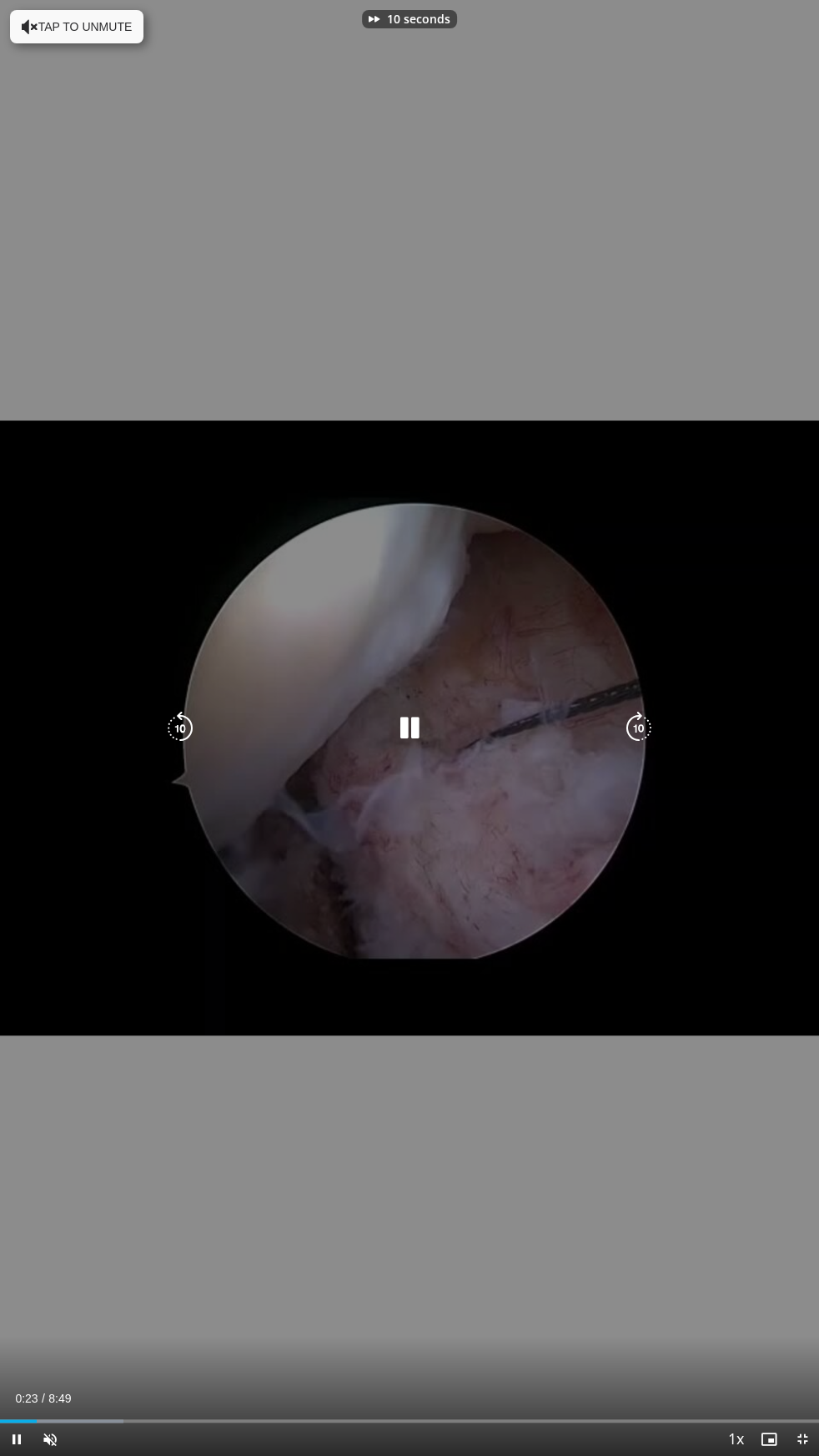 click at bounding box center (639, 728) 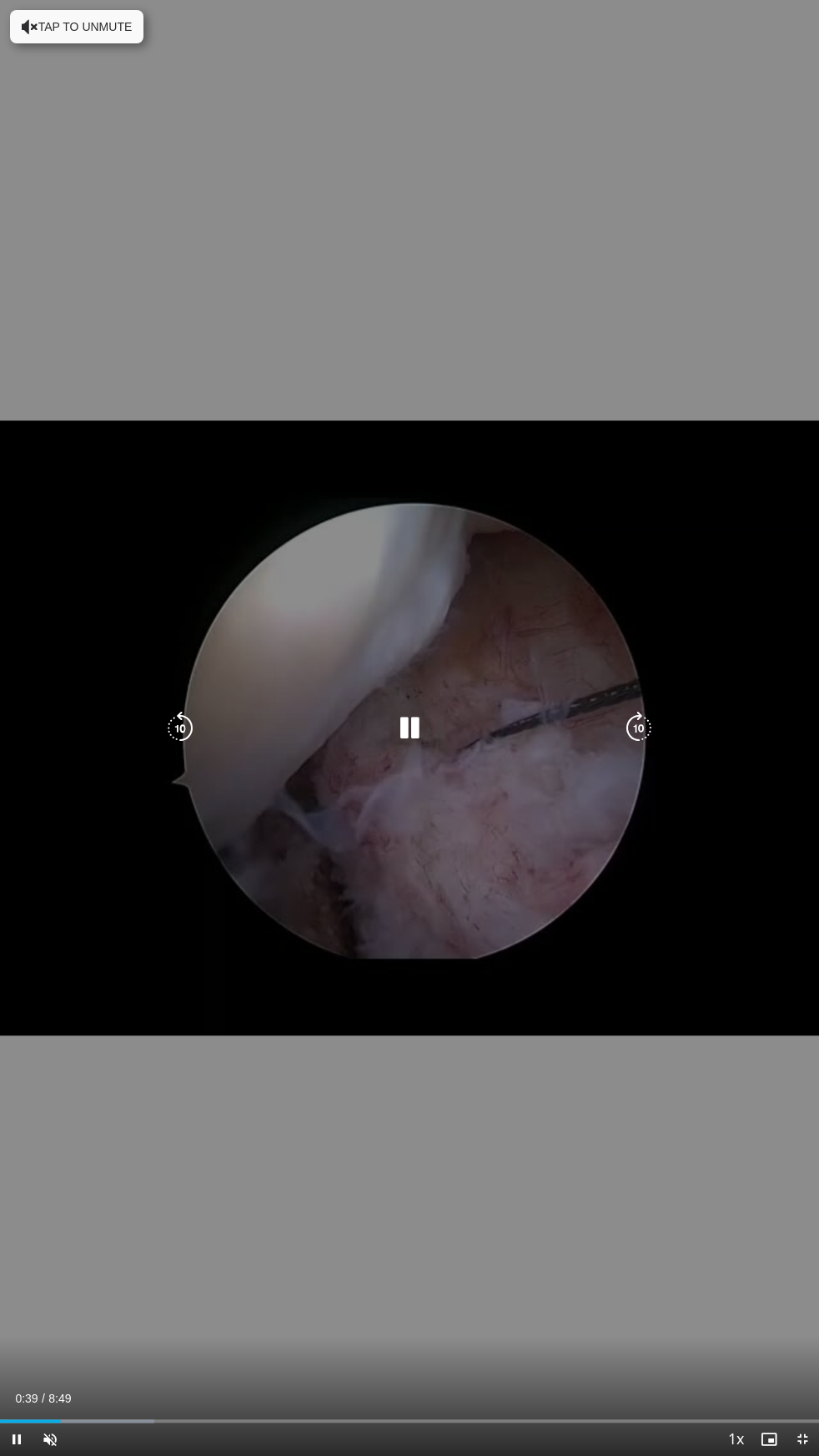 click at bounding box center [639, 728] 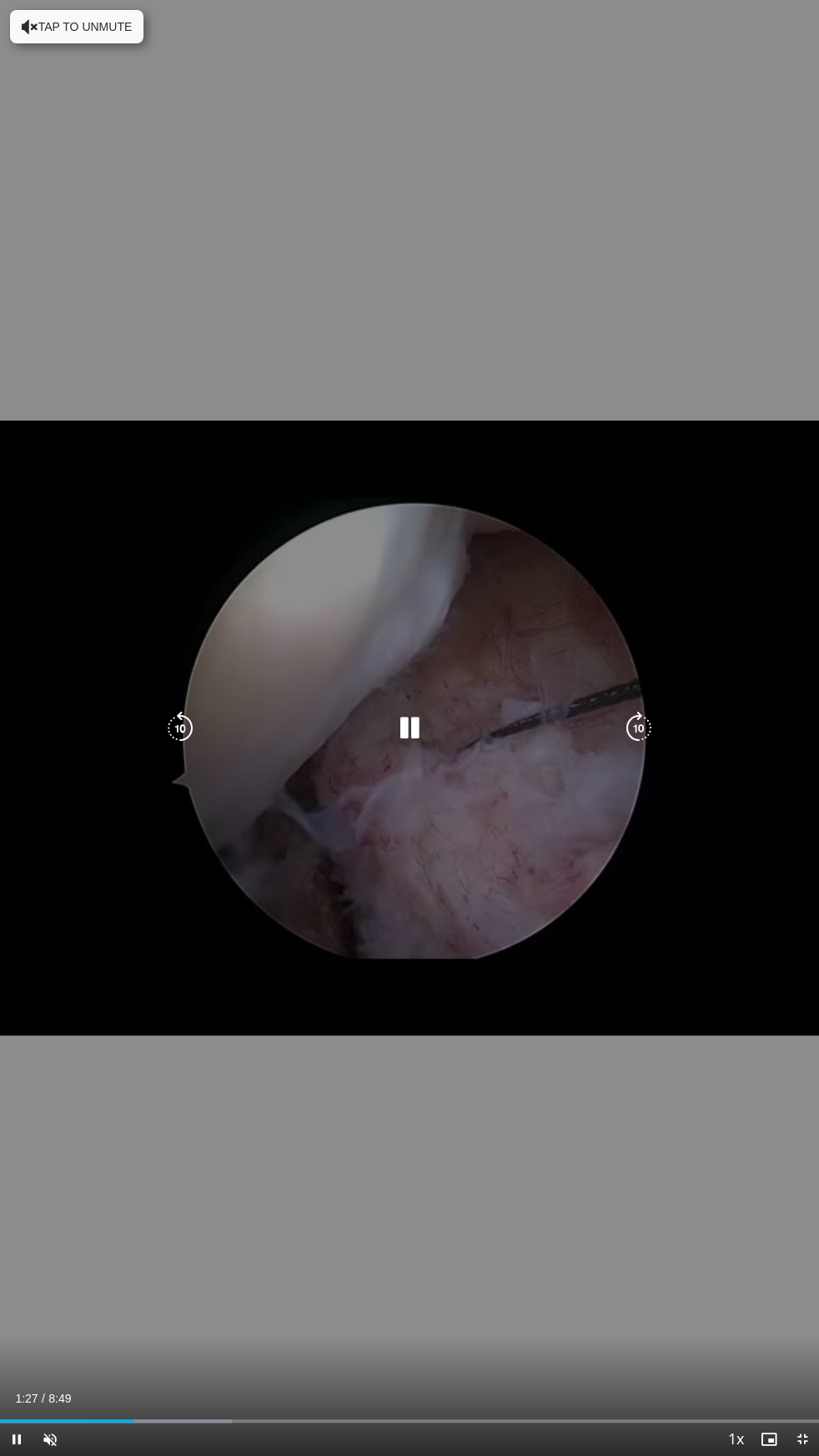click at bounding box center (639, 728) 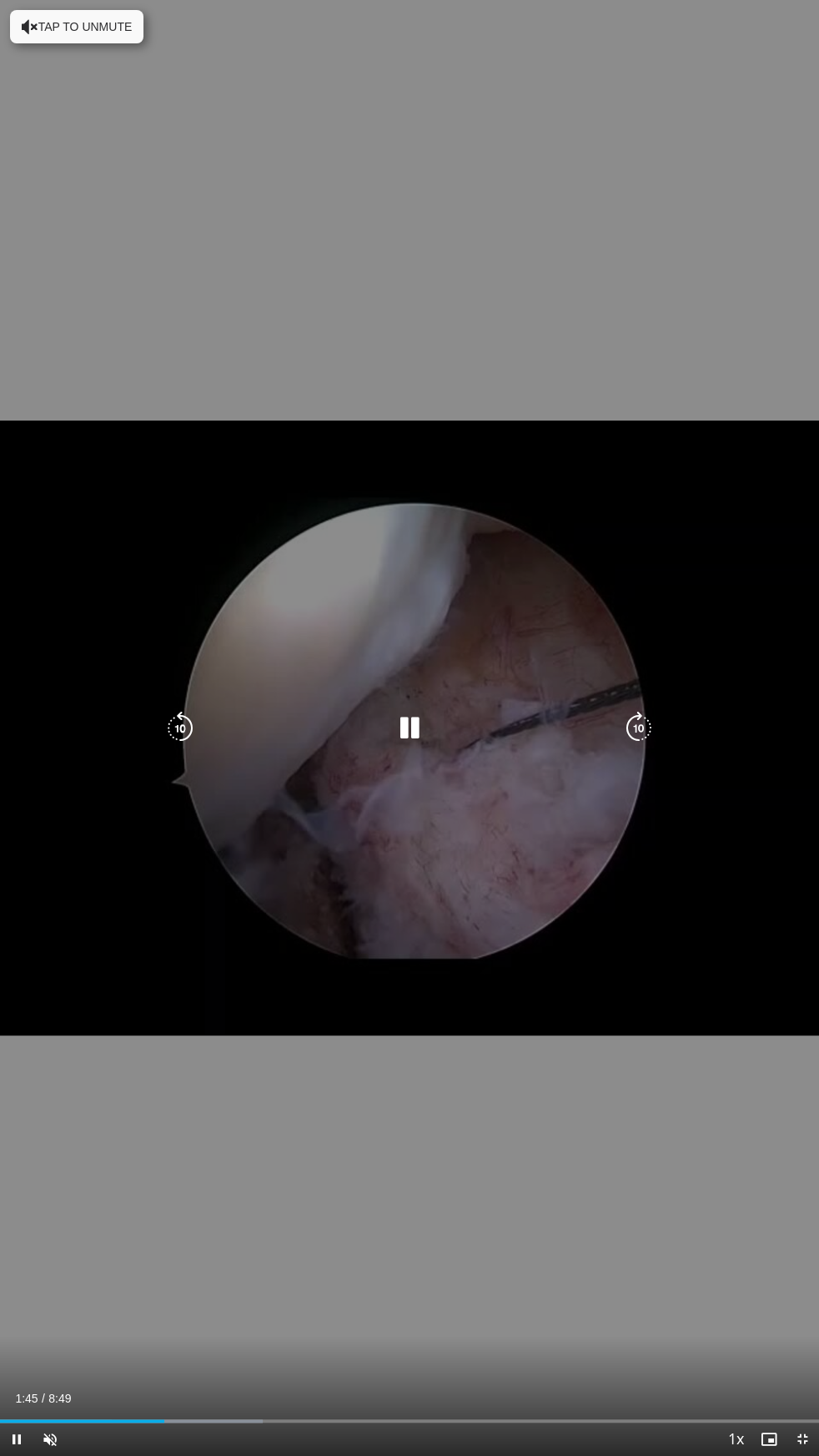 click at bounding box center [639, 728] 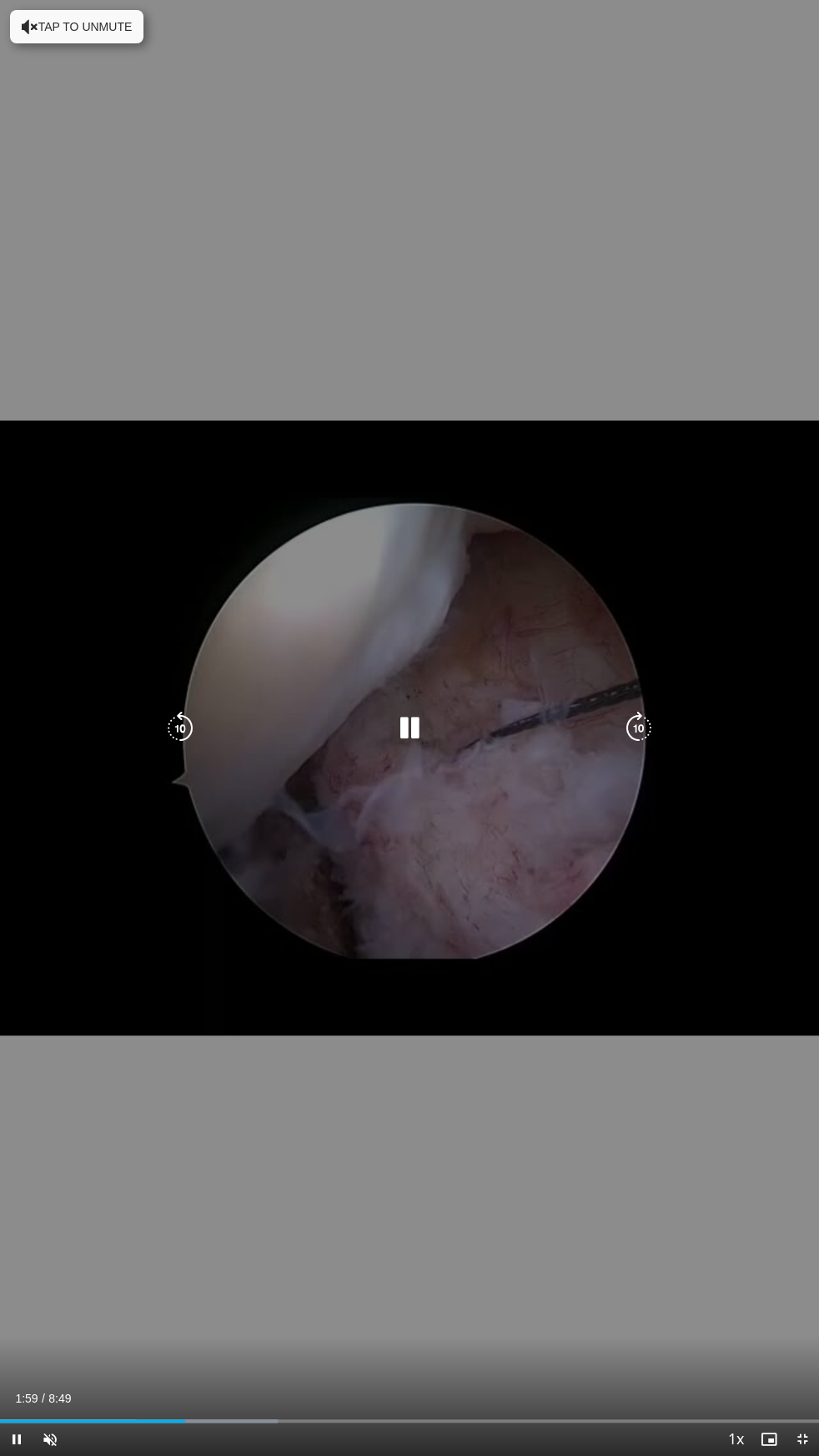 click at bounding box center (639, 728) 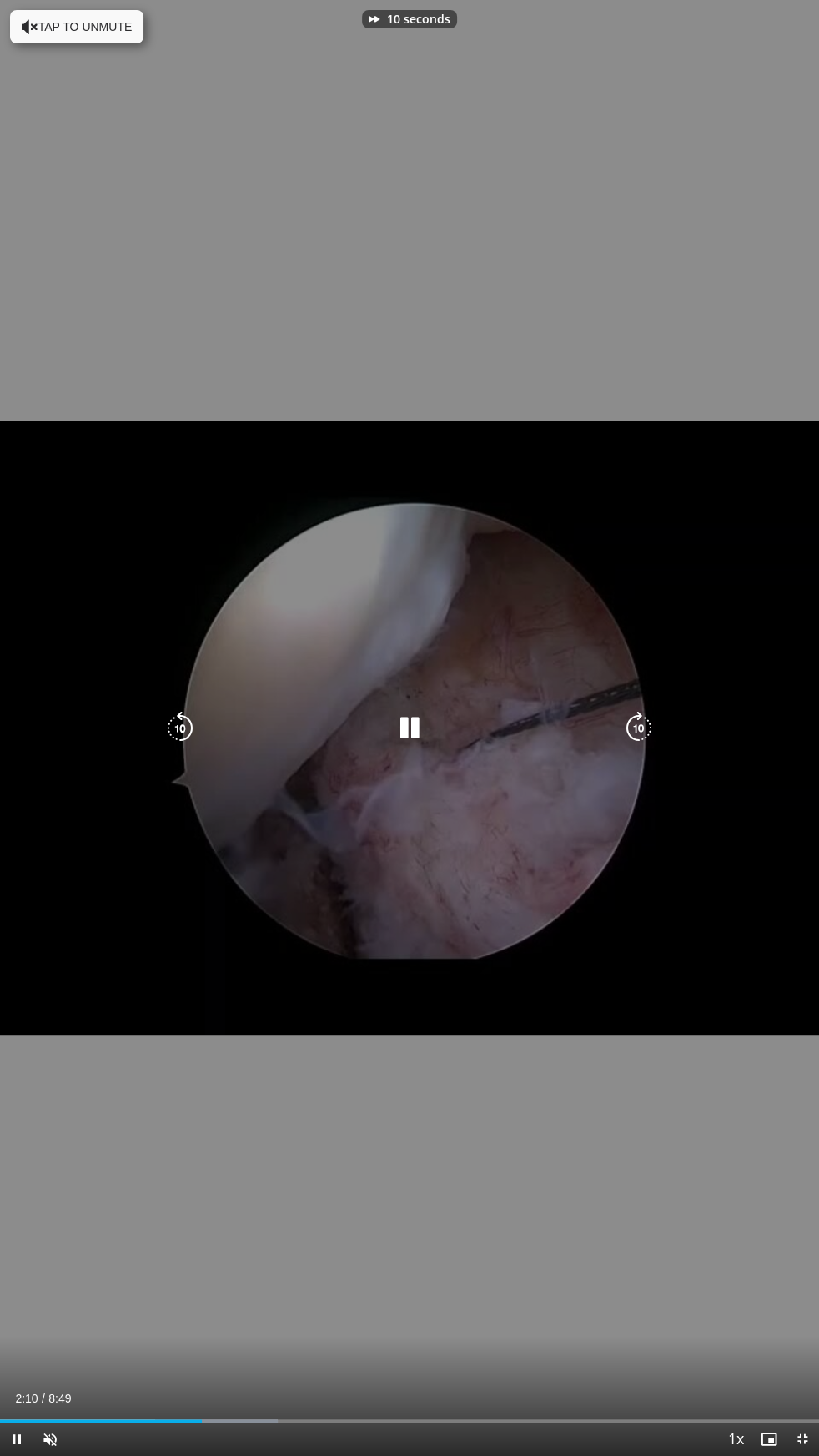 click at bounding box center [639, 728] 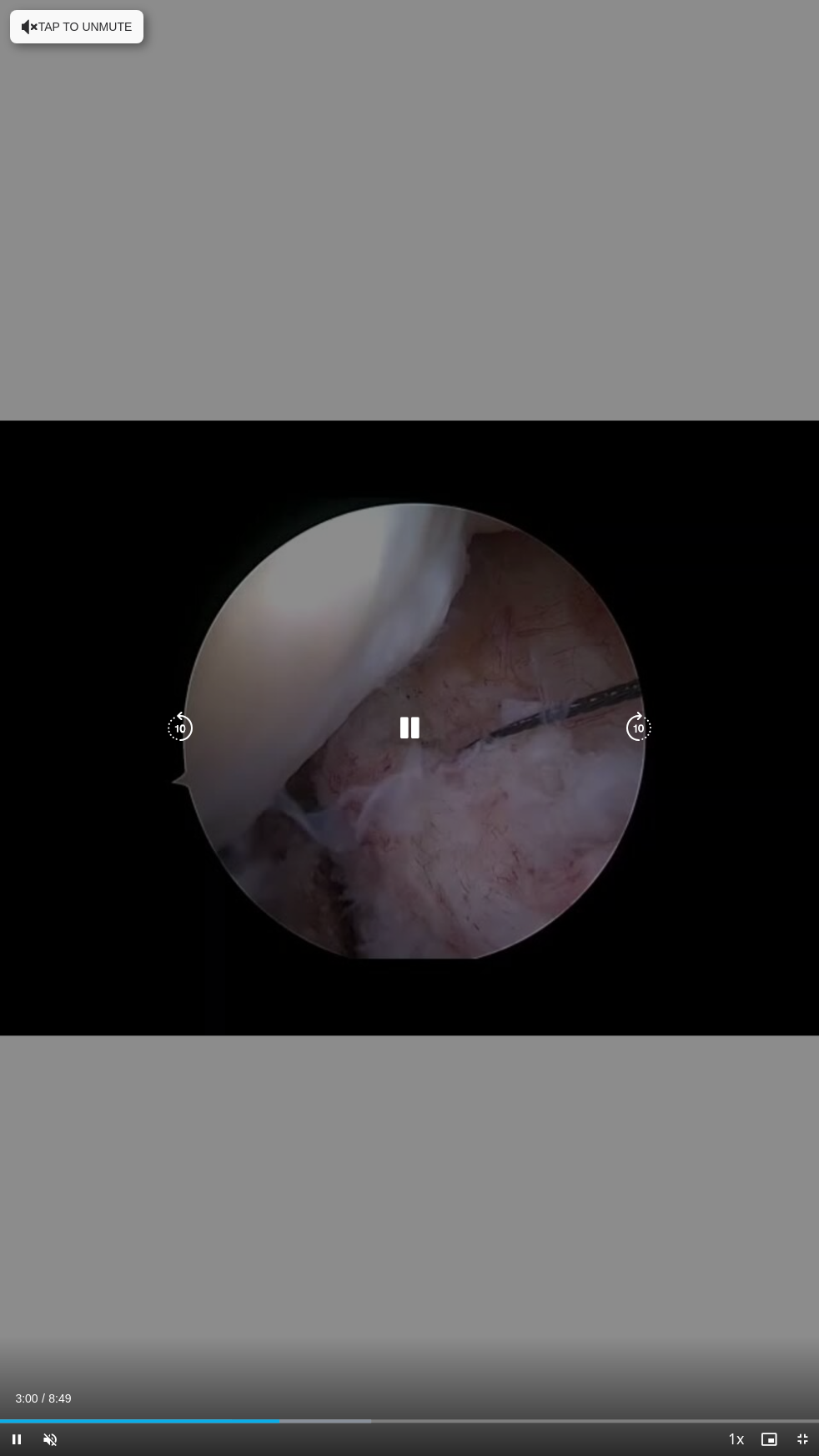 click at bounding box center [639, 728] 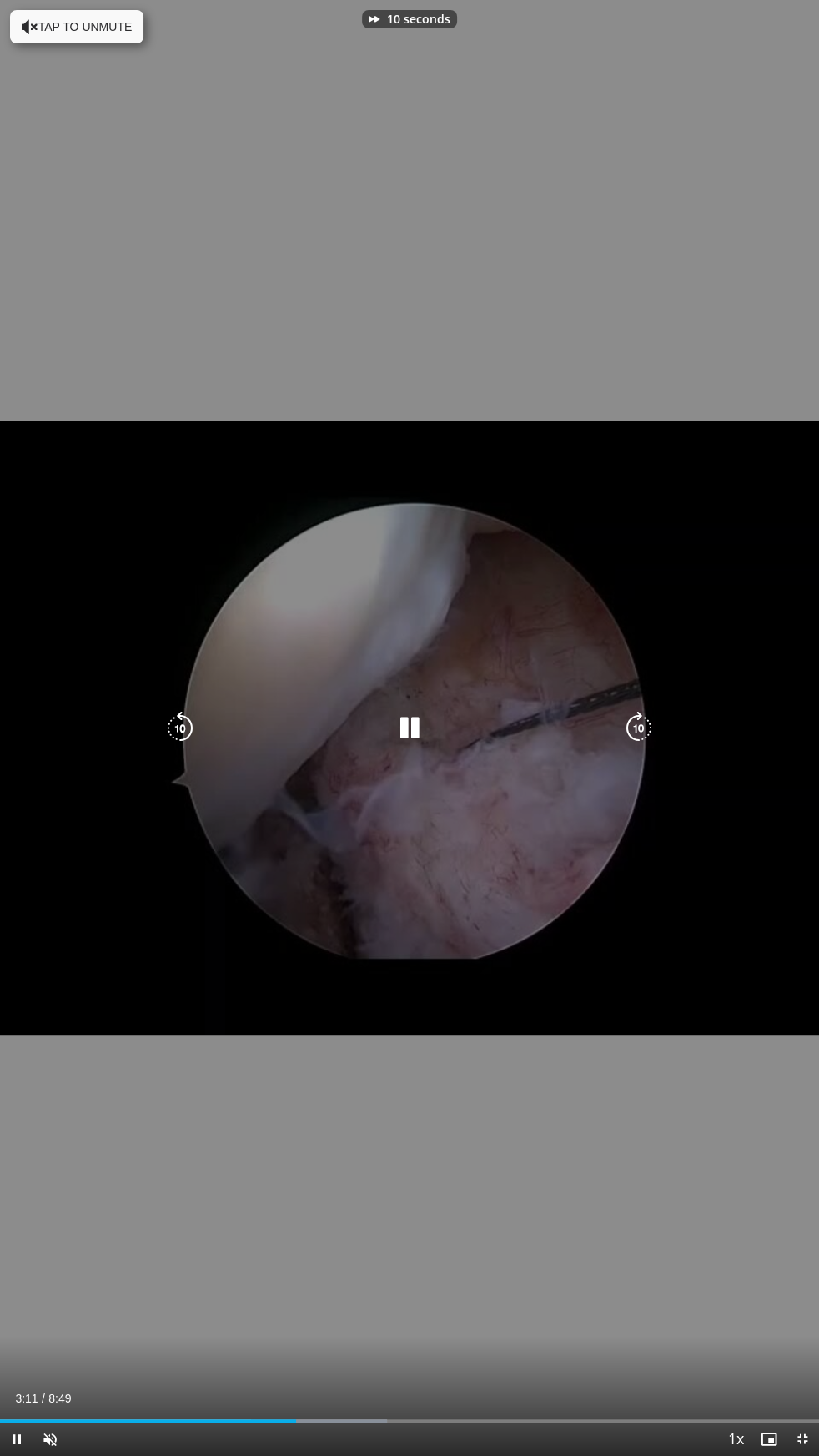 click at bounding box center [639, 728] 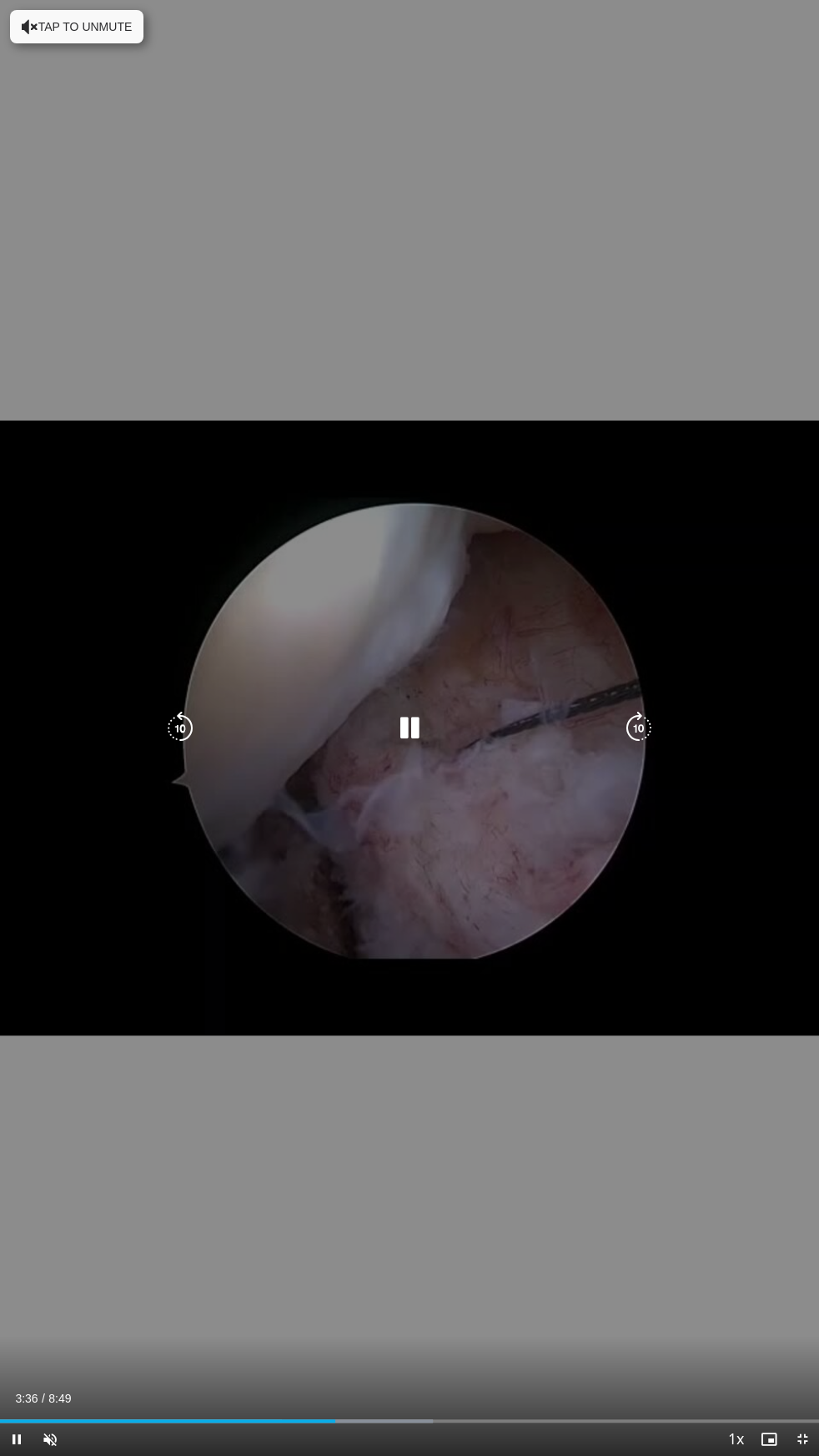 click at bounding box center [639, 728] 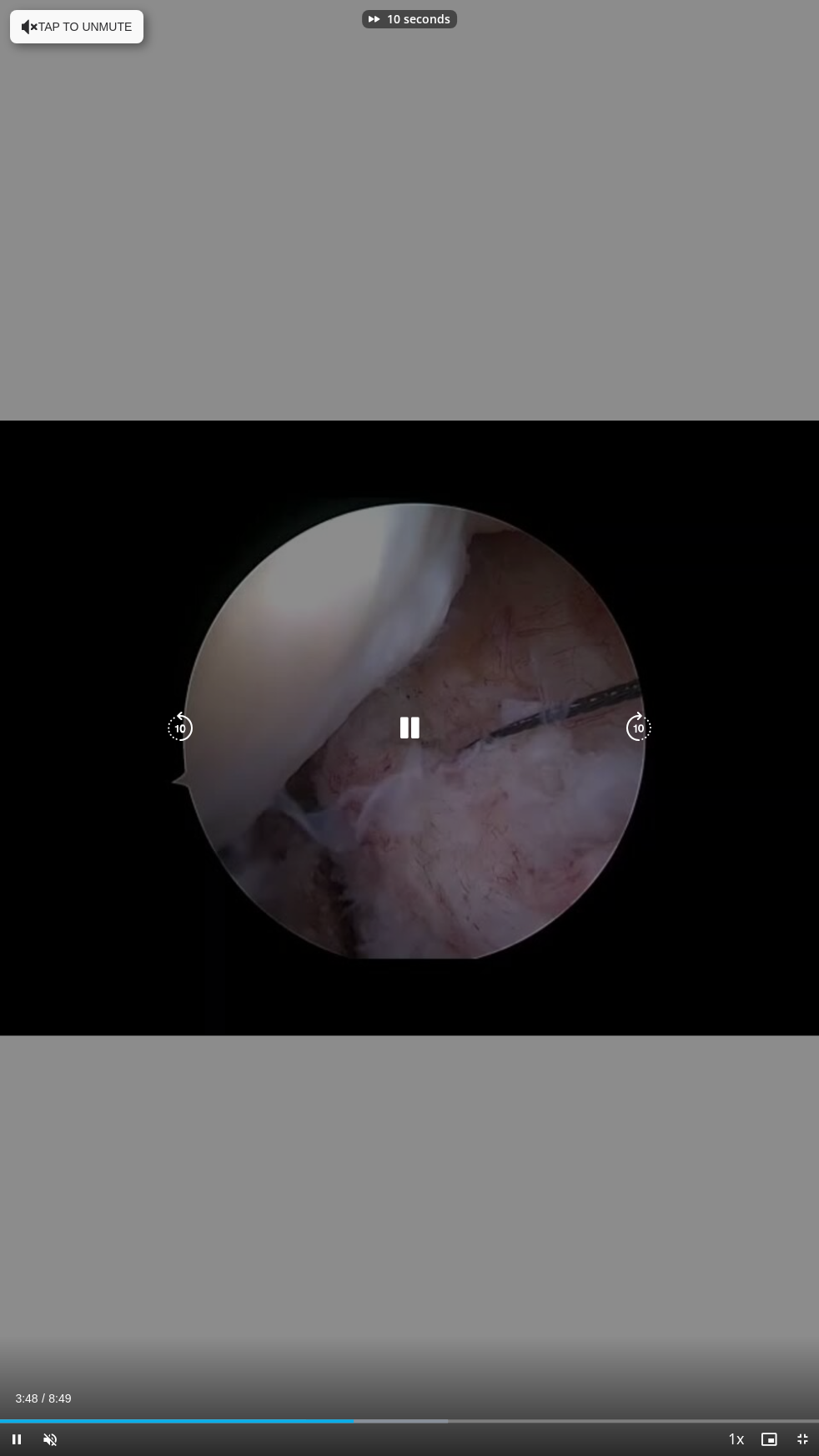 click at bounding box center (639, 728) 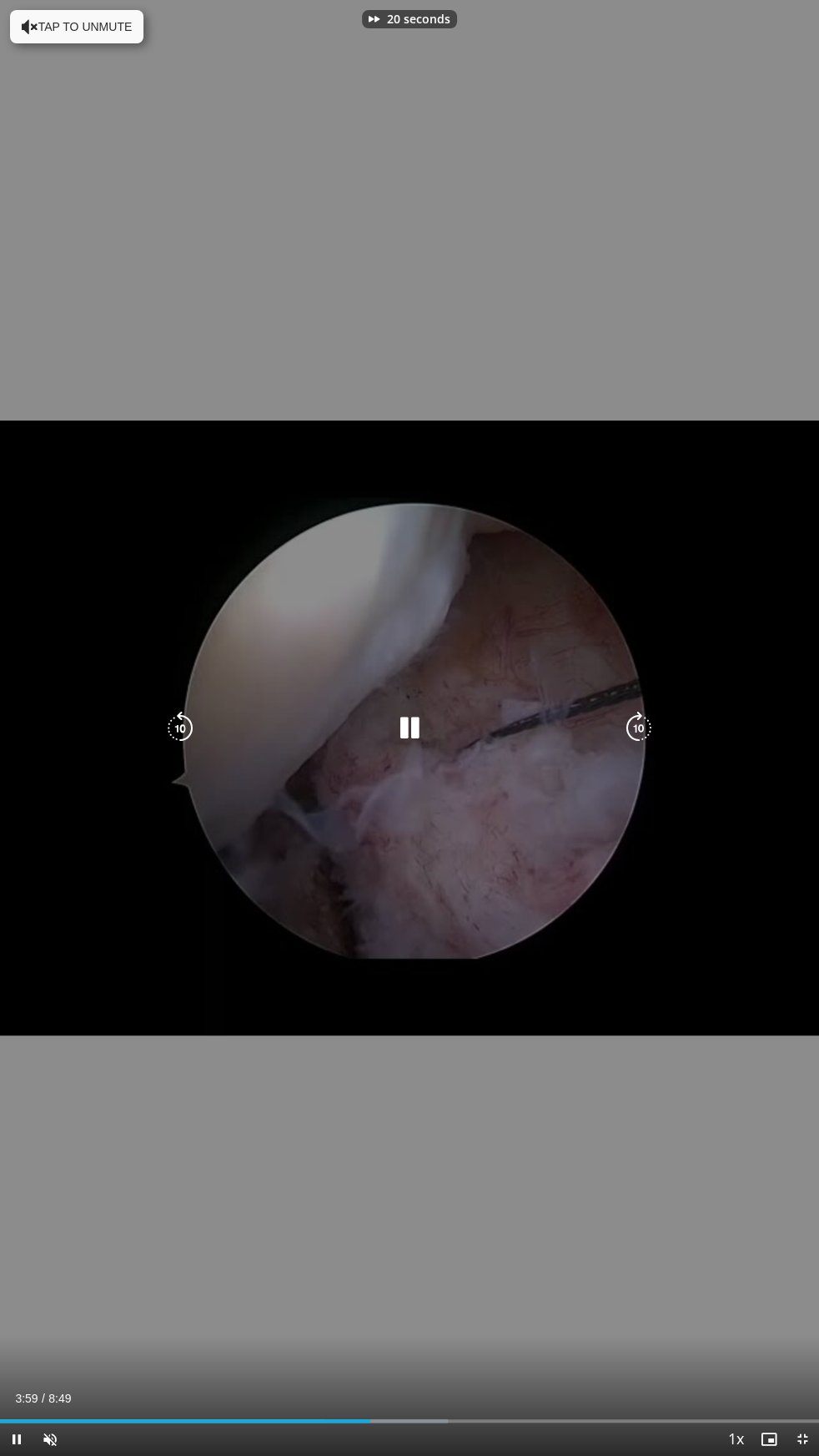 click at bounding box center (639, 728) 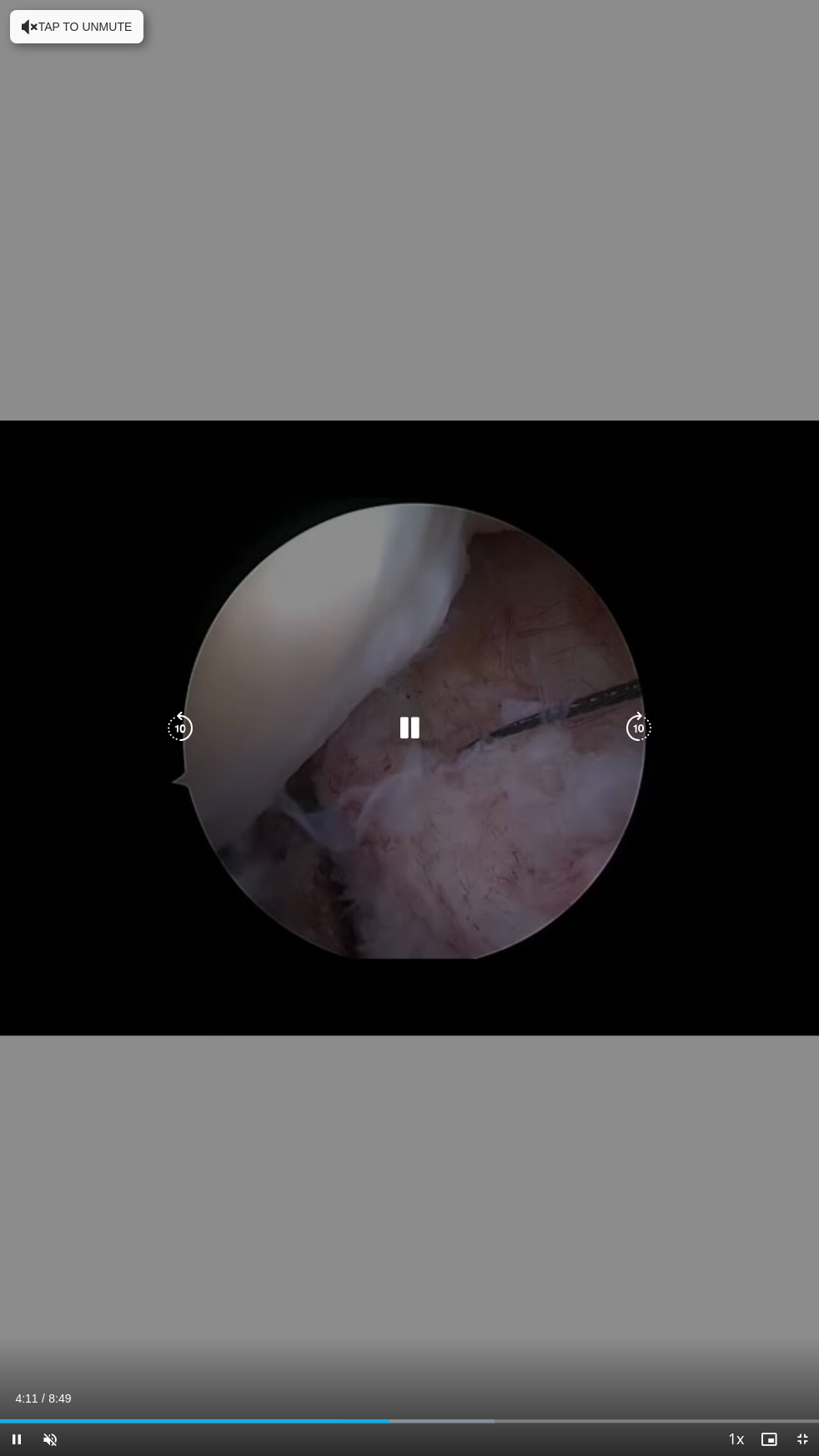 click at bounding box center (639, 728) 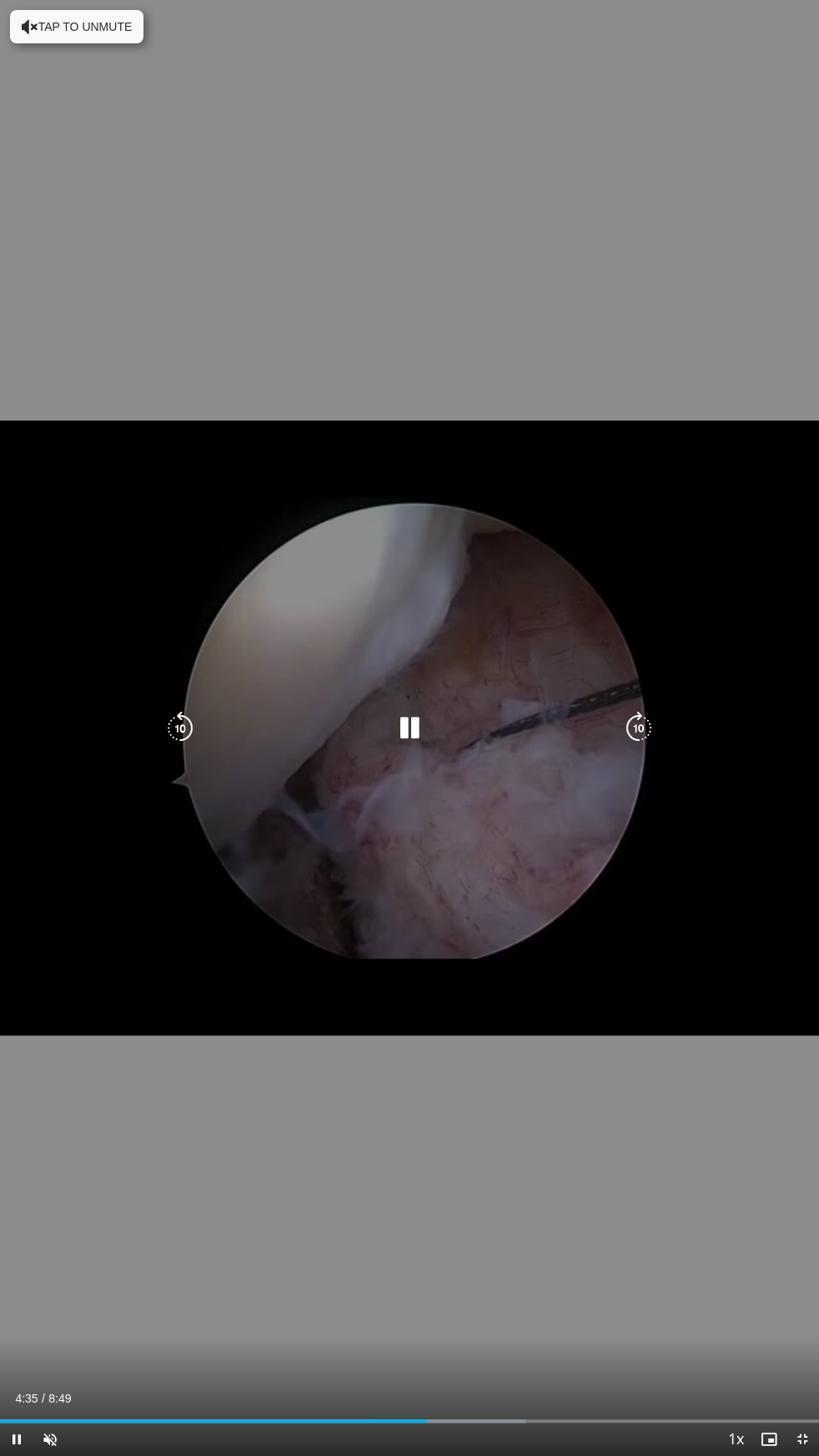click on "10 seconds
Tap to unmute" at bounding box center (410, 728) 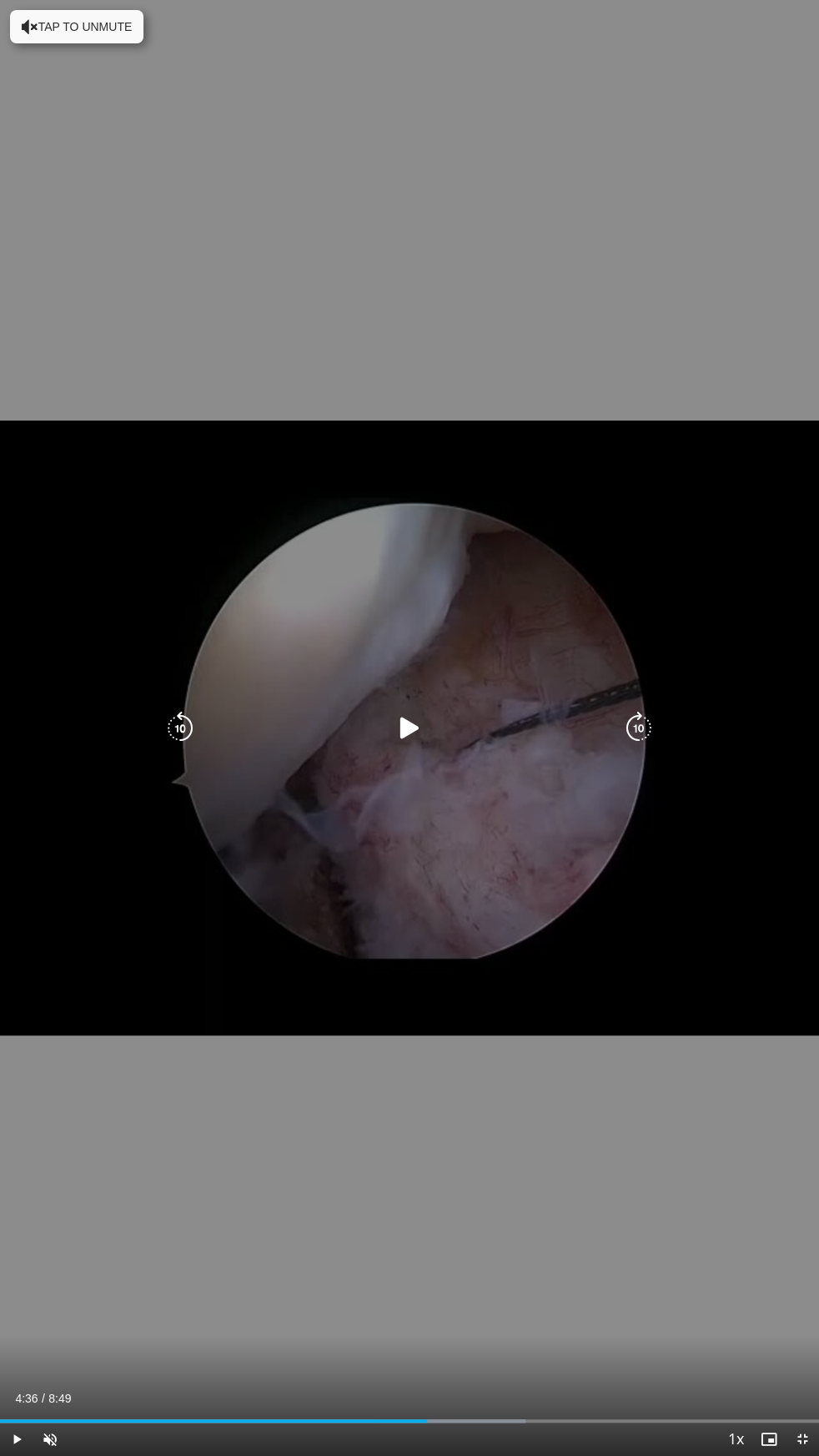 click at bounding box center (639, 728) 